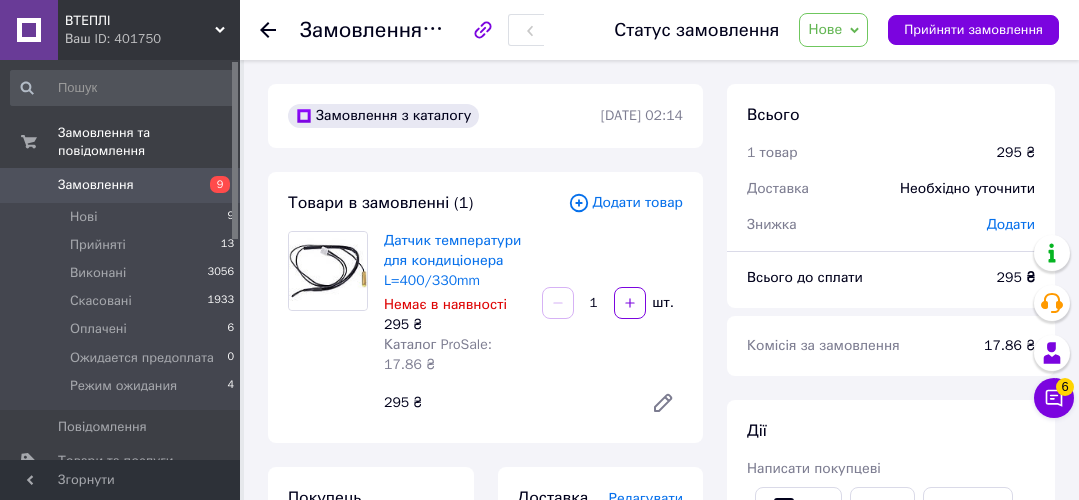 scroll, scrollTop: 80, scrollLeft: 0, axis: vertical 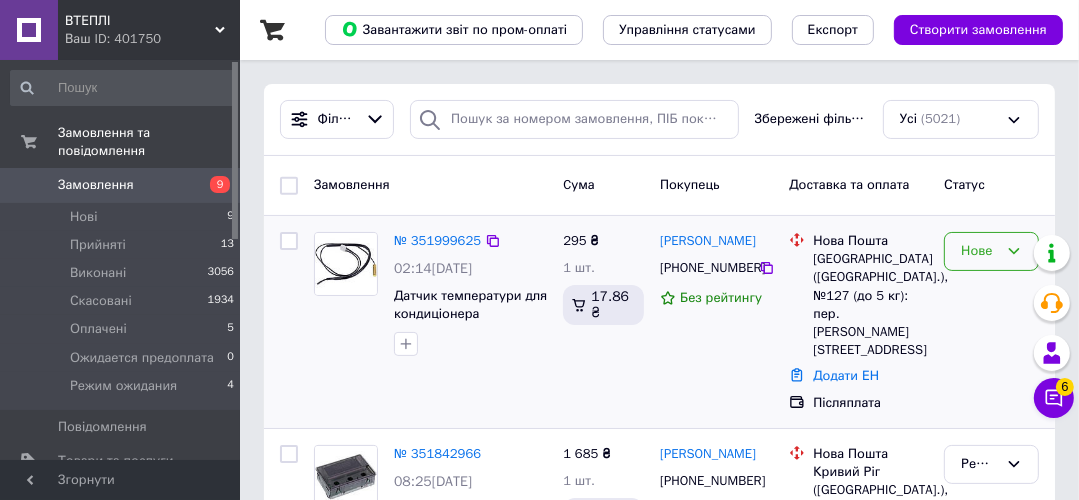 click 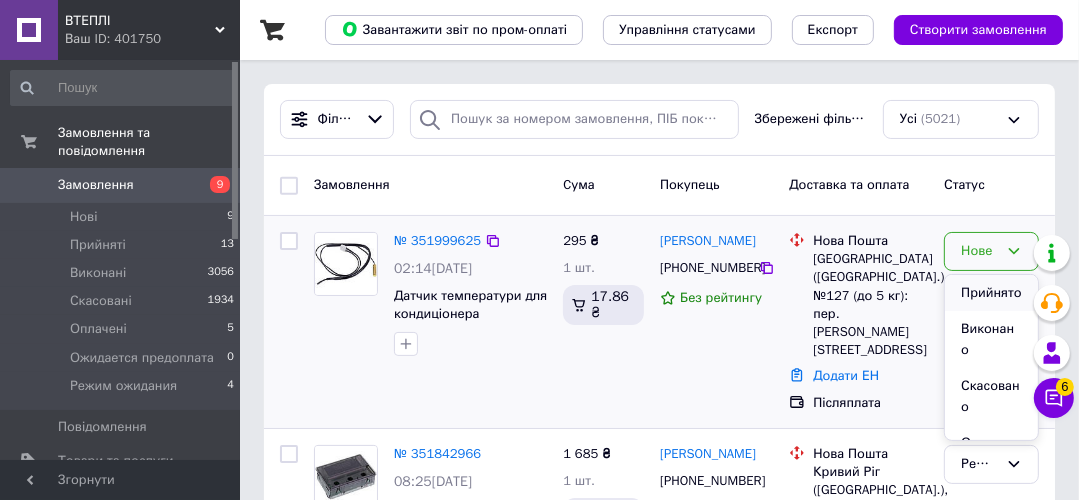 click on "Прийнято" at bounding box center (991, 293) 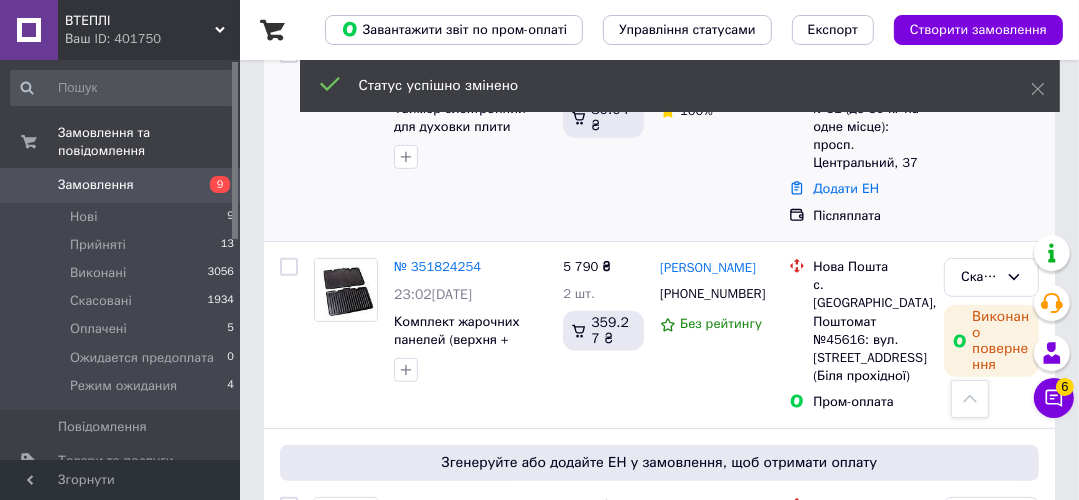 scroll, scrollTop: 400, scrollLeft: 0, axis: vertical 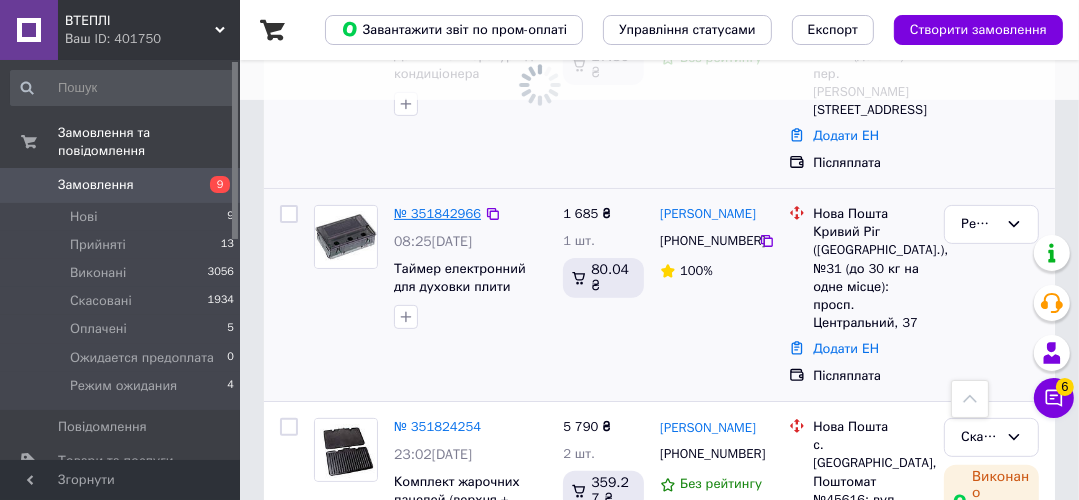 click on "№ 351842966" at bounding box center [437, 213] 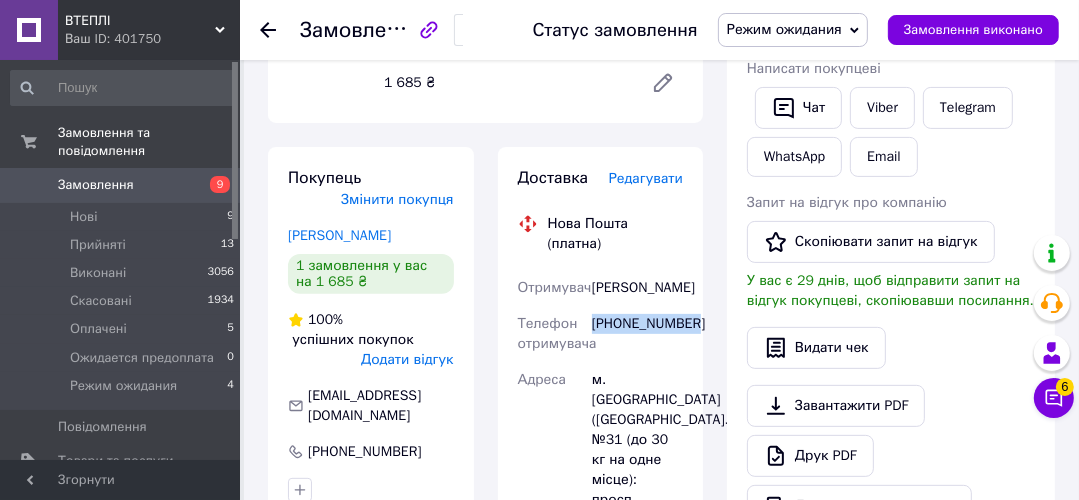 drag, startPoint x: 592, startPoint y: 256, endPoint x: 702, endPoint y: 276, distance: 111.8034 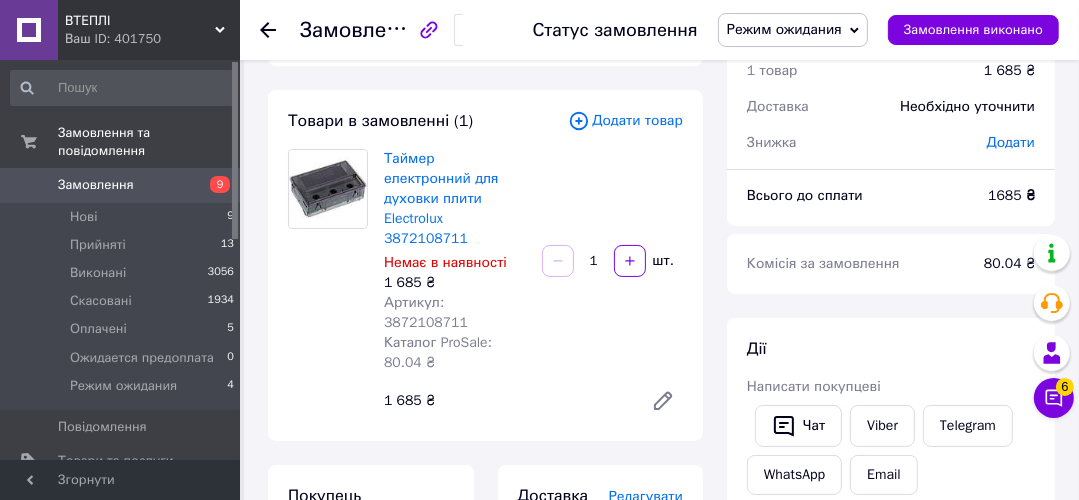 scroll, scrollTop: 0, scrollLeft: 0, axis: both 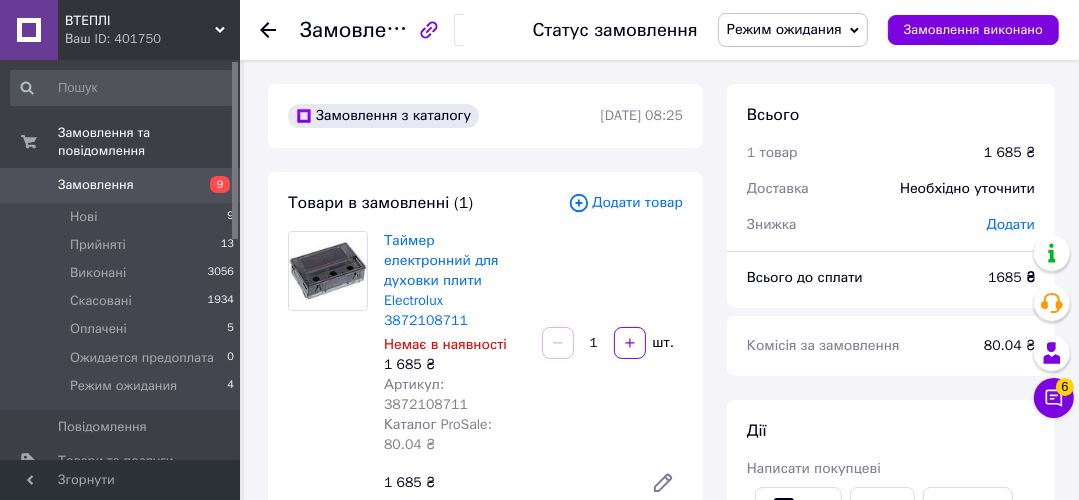 click 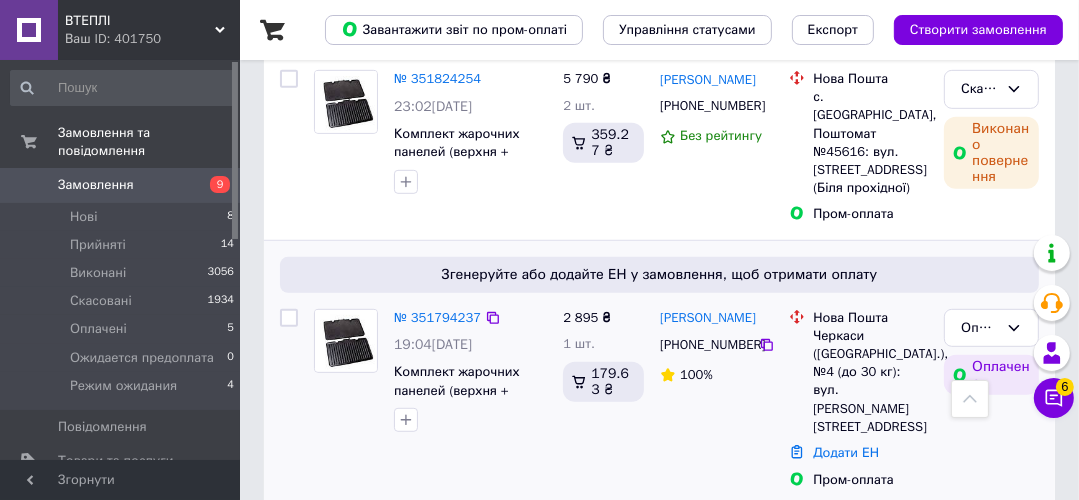 scroll, scrollTop: 720, scrollLeft: 0, axis: vertical 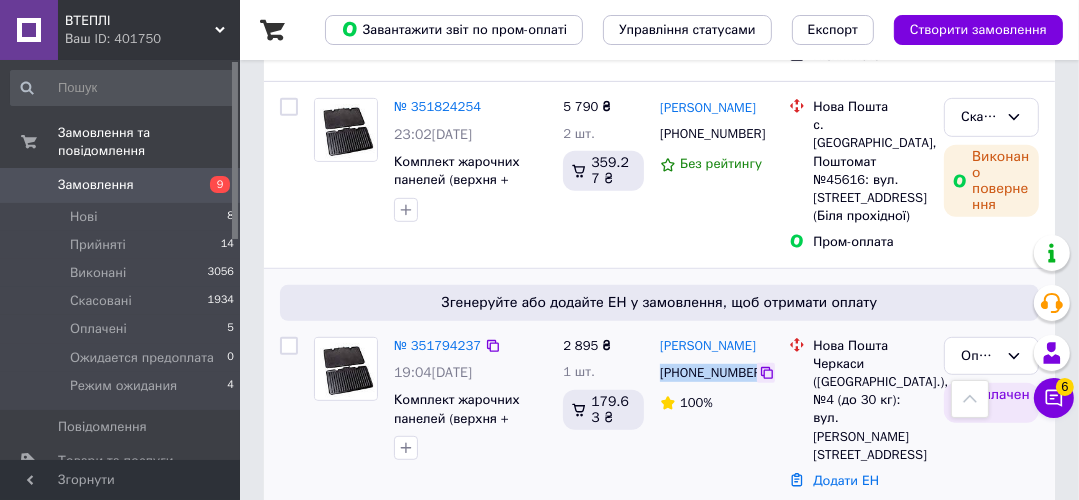 drag, startPoint x: 660, startPoint y: 316, endPoint x: 762, endPoint y: 324, distance: 102.31325 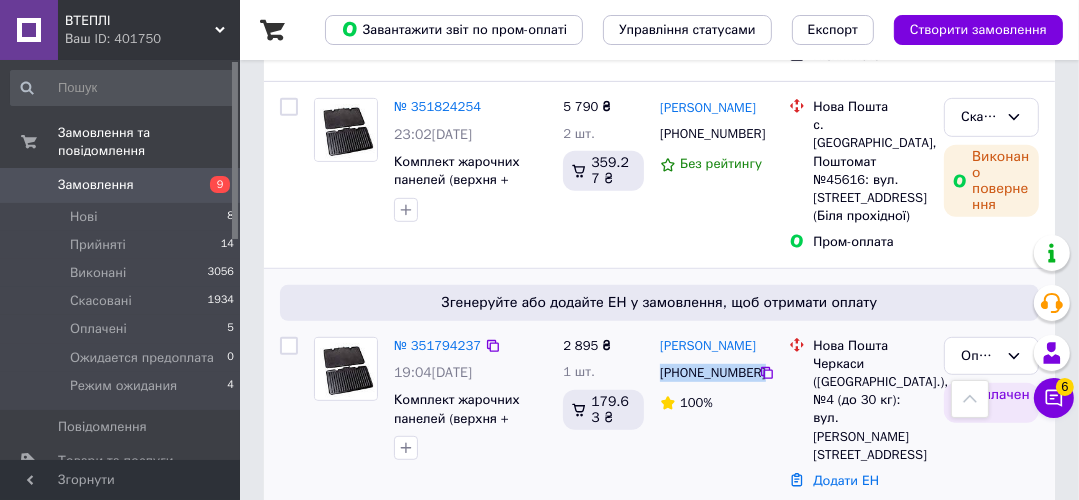 copy on "[PHONE_NUMBER]" 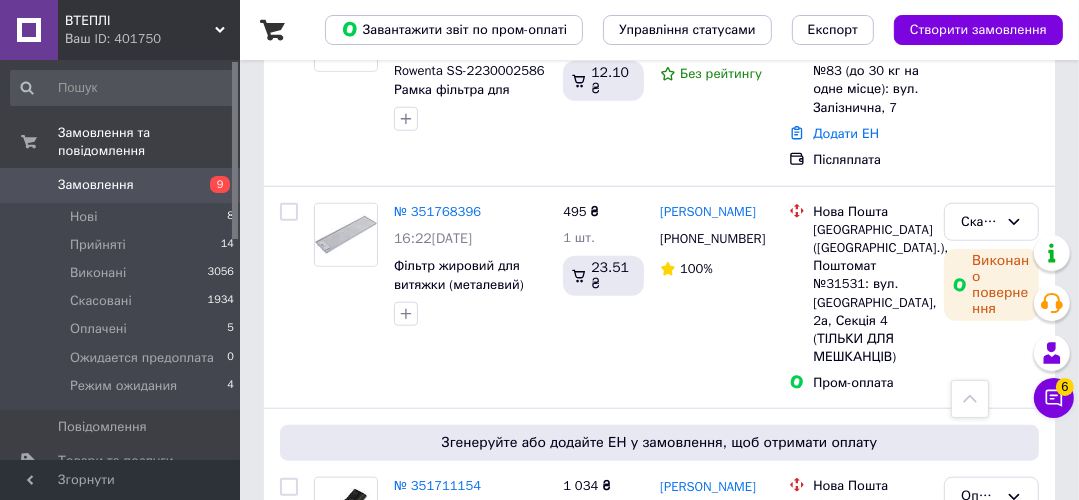 scroll, scrollTop: 1280, scrollLeft: 0, axis: vertical 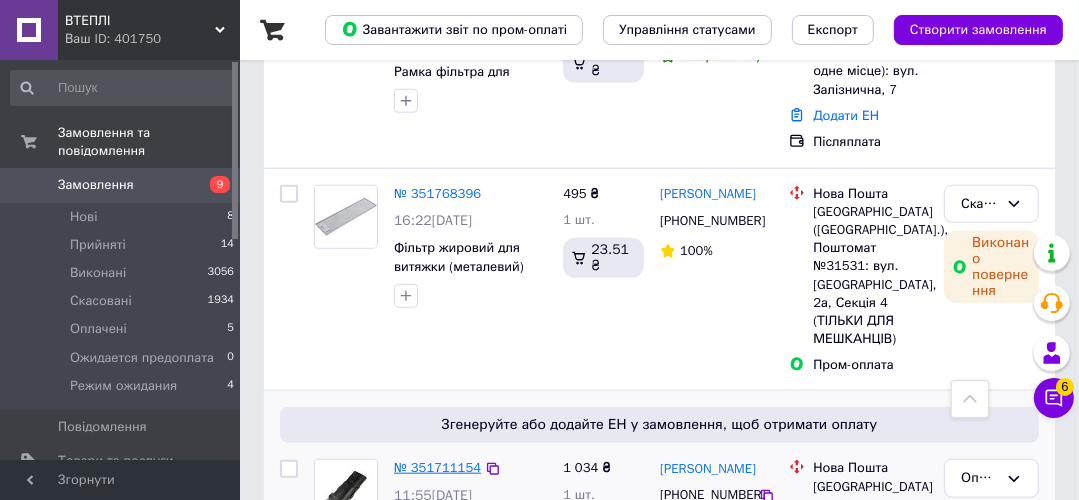 click on "№ 351711154" at bounding box center (437, 467) 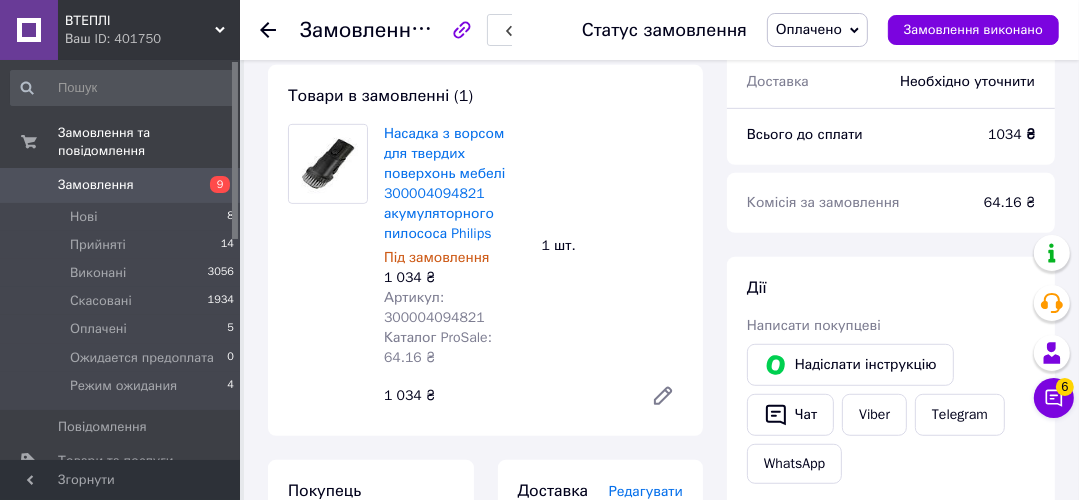 scroll, scrollTop: 774, scrollLeft: 0, axis: vertical 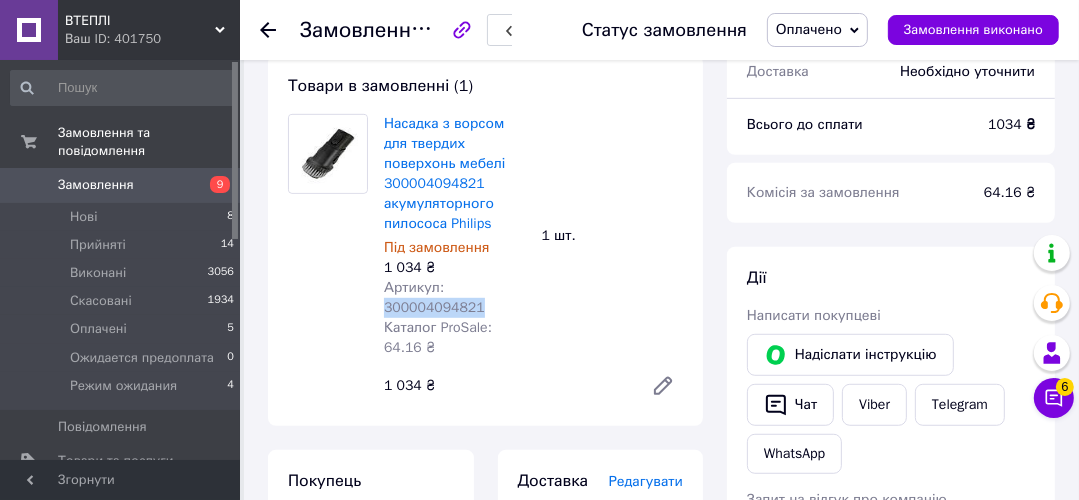 drag, startPoint x: 385, startPoint y: 300, endPoint x: 488, endPoint y: 300, distance: 103 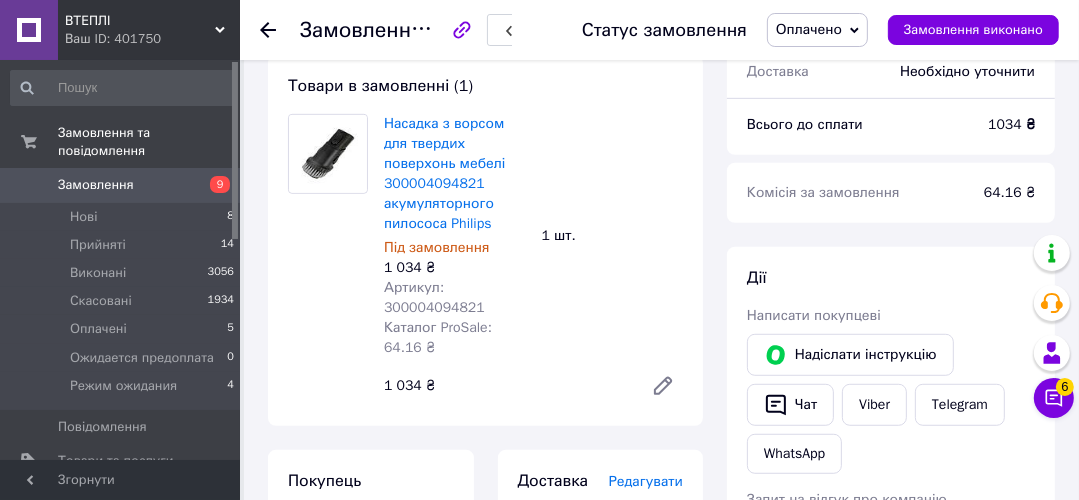 click 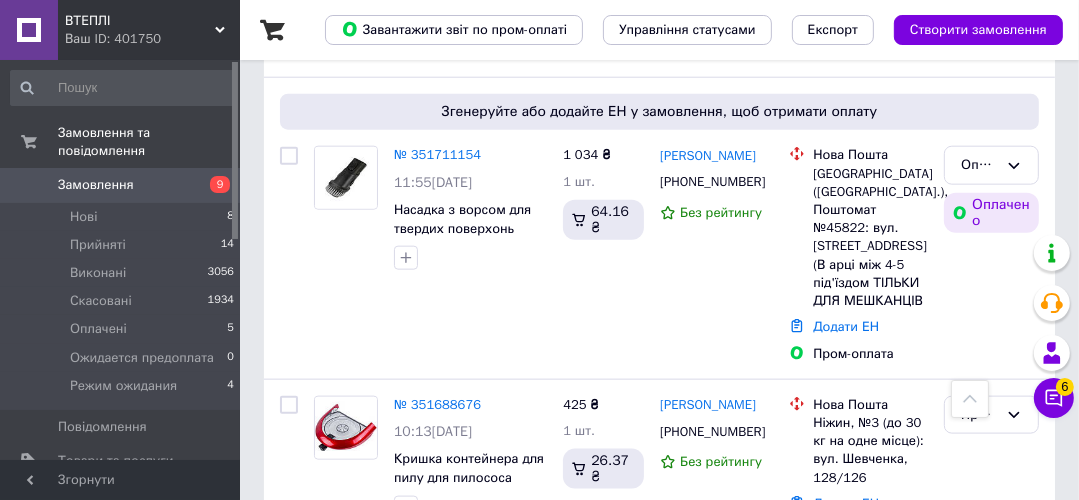 scroll, scrollTop: 1600, scrollLeft: 0, axis: vertical 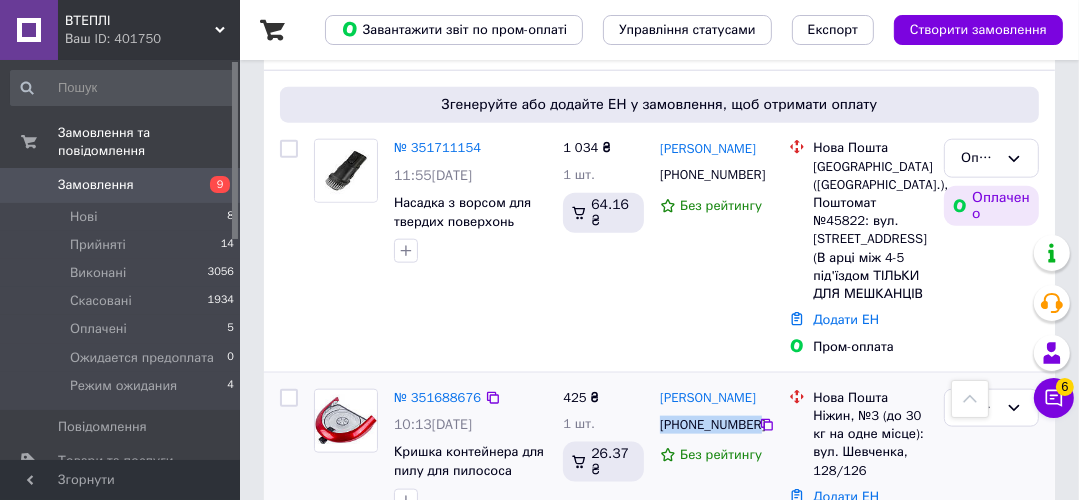 drag, startPoint x: 664, startPoint y: 259, endPoint x: 751, endPoint y: 258, distance: 87.005745 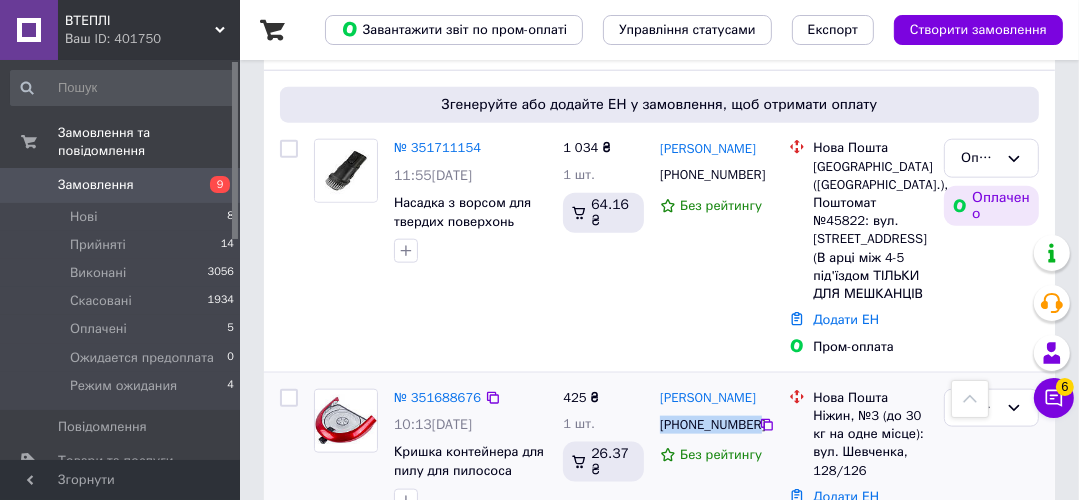 click on "[PHONE_NUMBER]" at bounding box center (707, 425) 